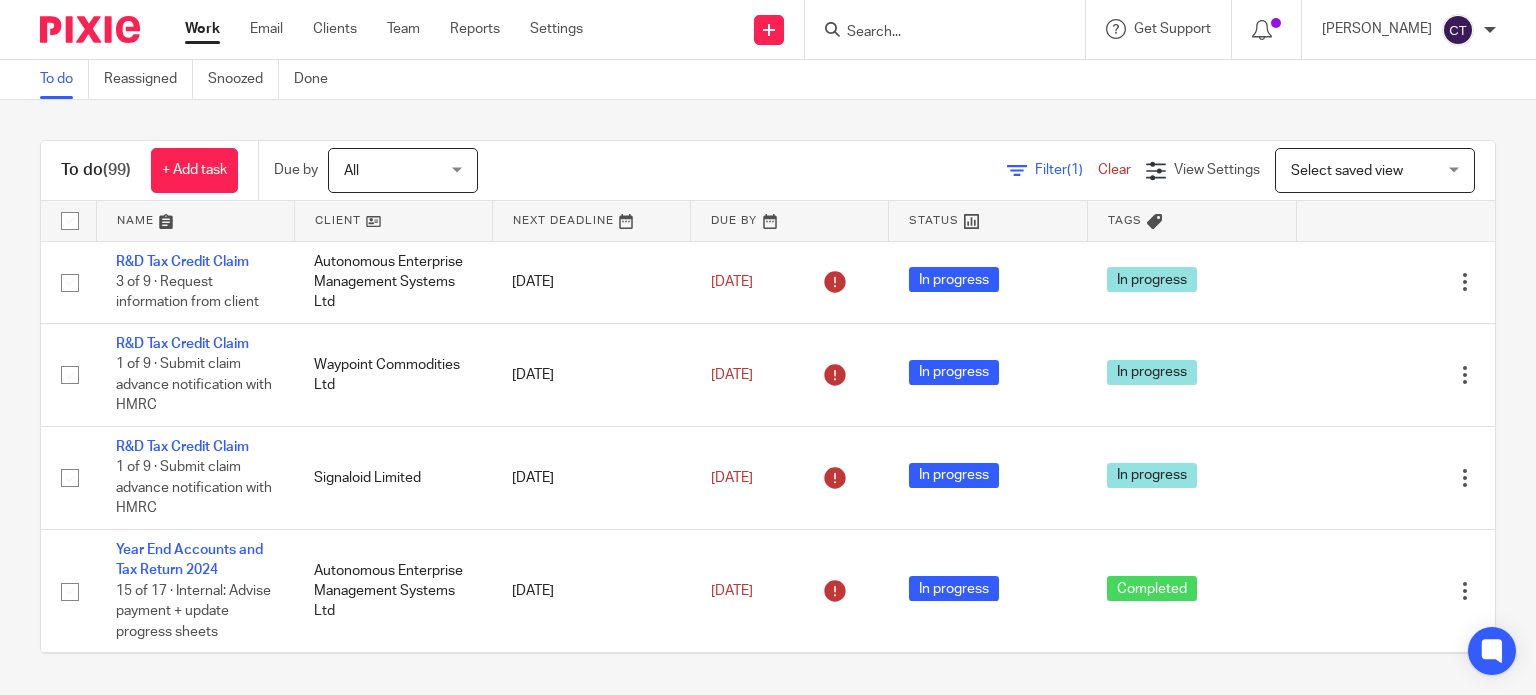 scroll, scrollTop: 0, scrollLeft: 0, axis: both 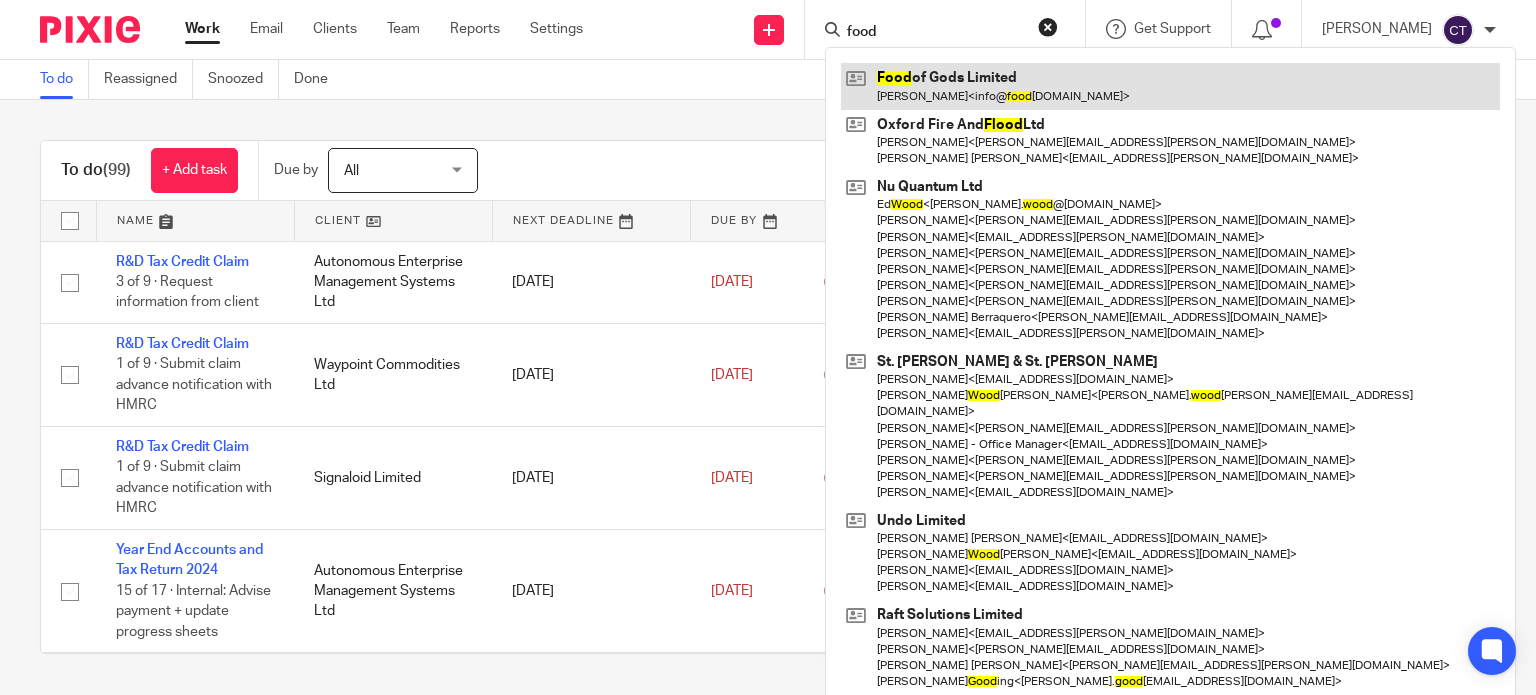 type on "food" 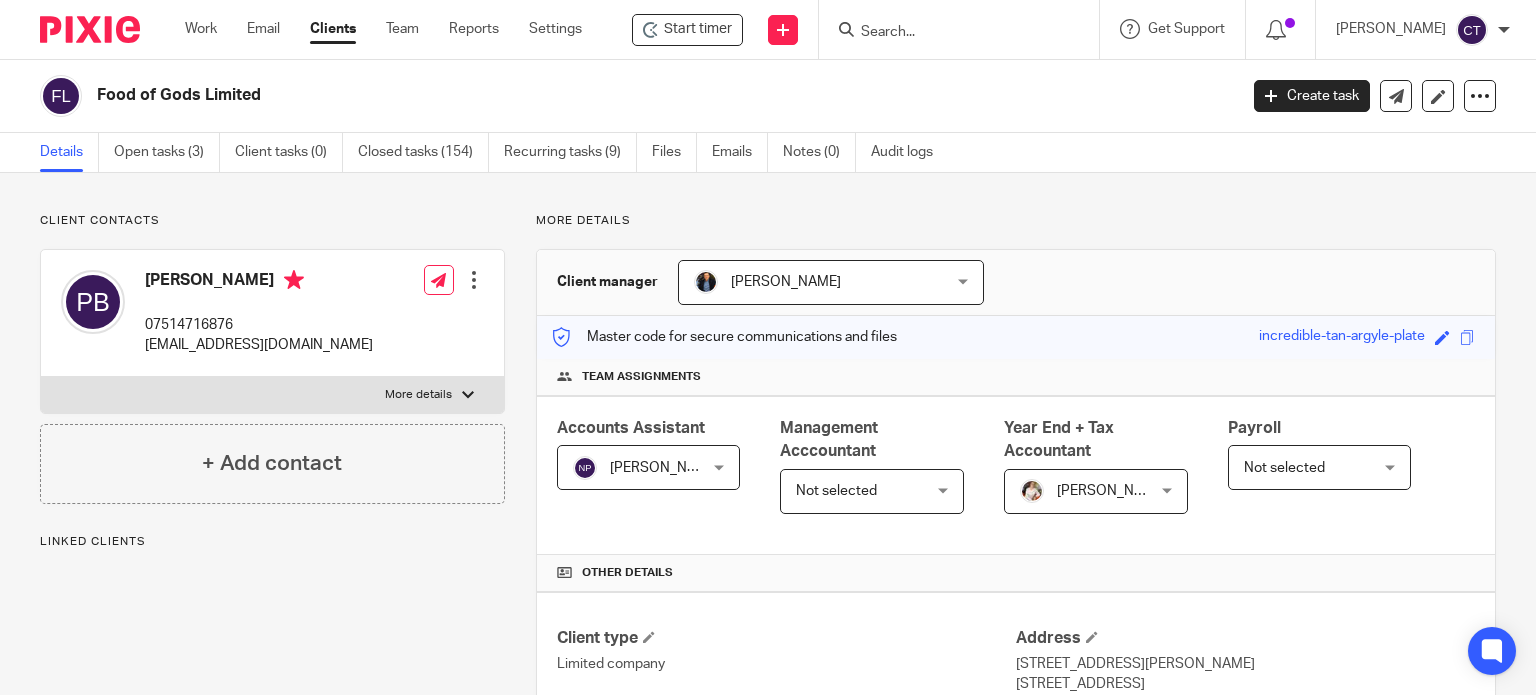 scroll, scrollTop: 0, scrollLeft: 0, axis: both 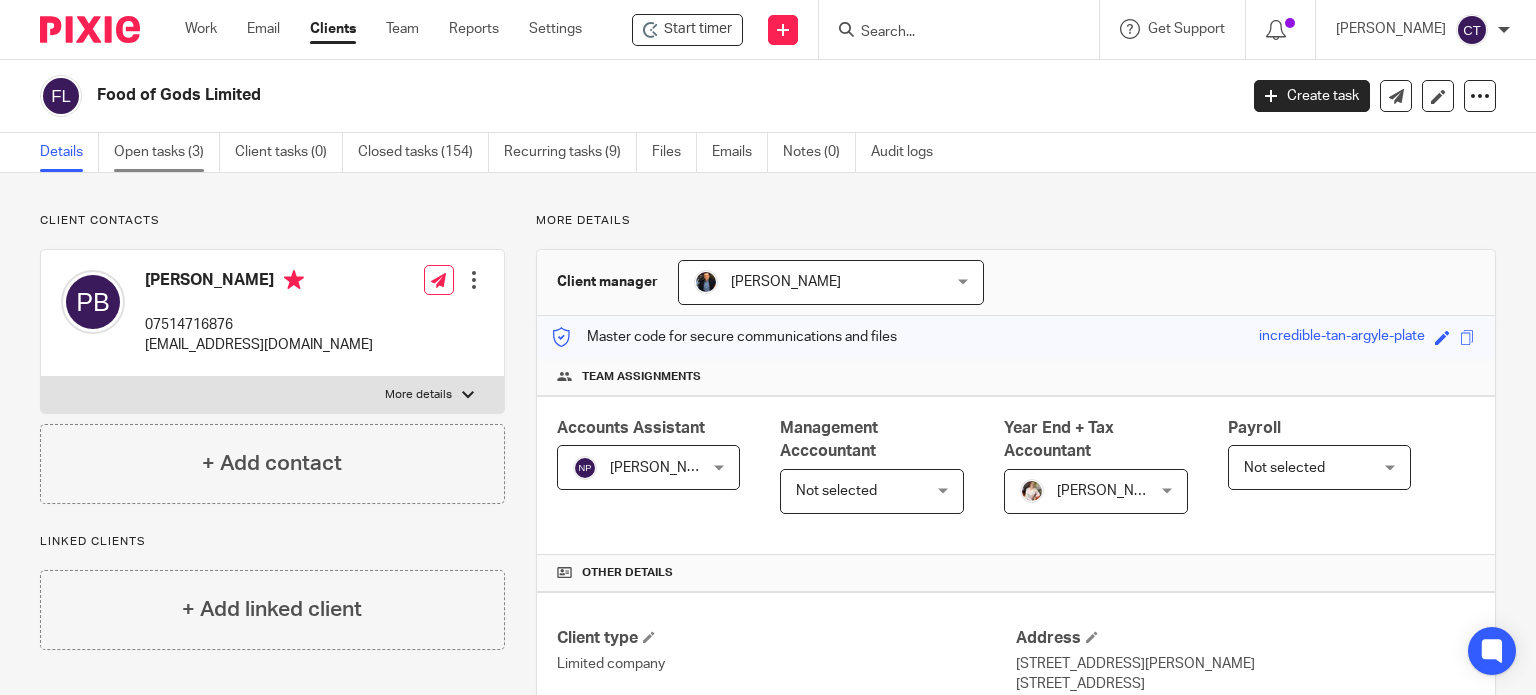 click on "Open tasks (3)" at bounding box center (167, 152) 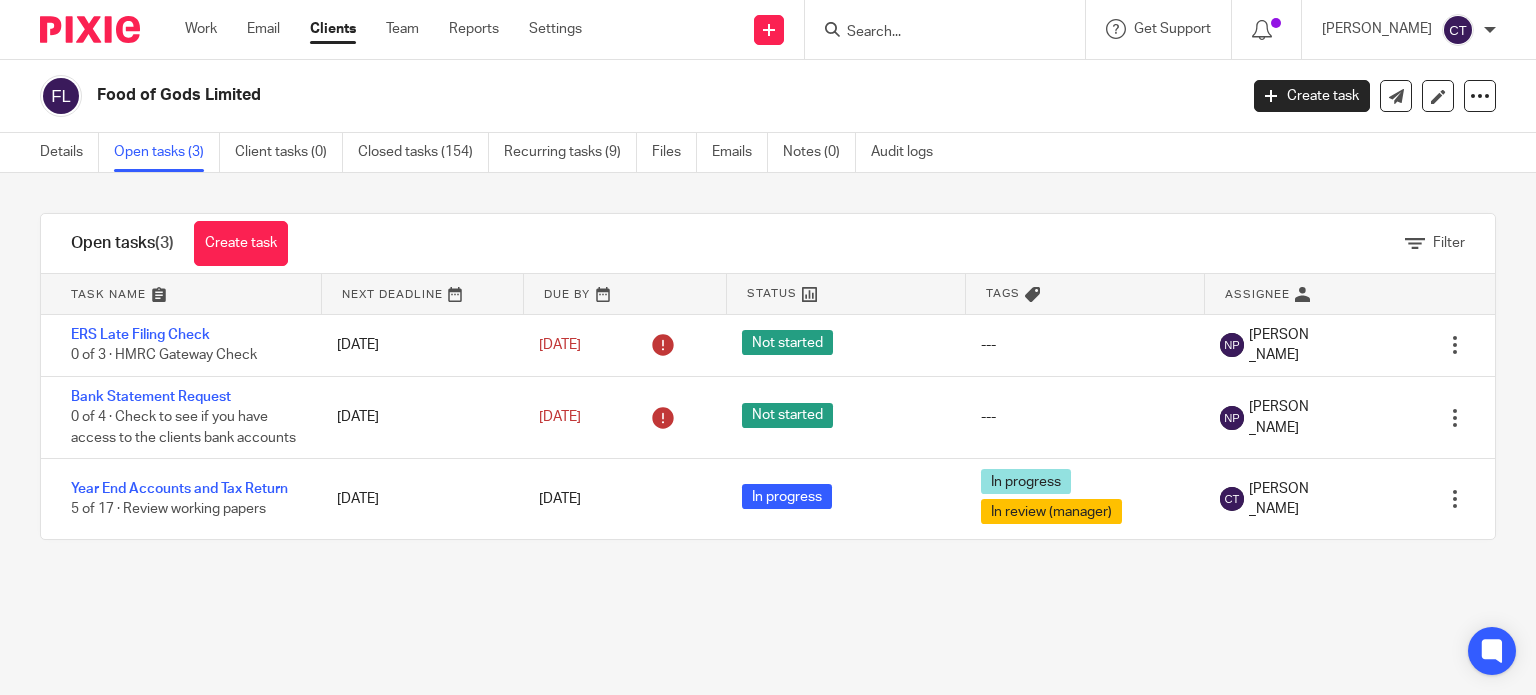 scroll, scrollTop: 0, scrollLeft: 0, axis: both 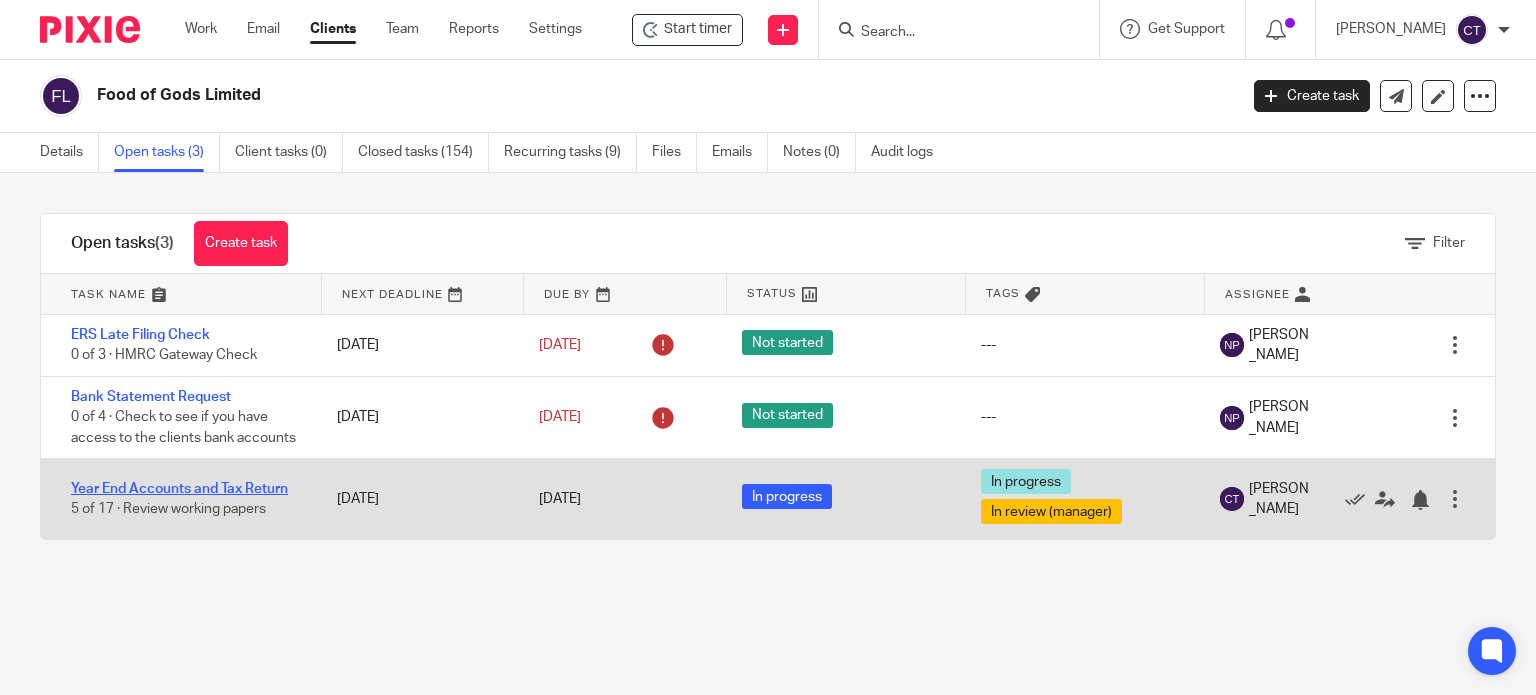 click on "Year End Accounts and Tax Return" at bounding box center (179, 489) 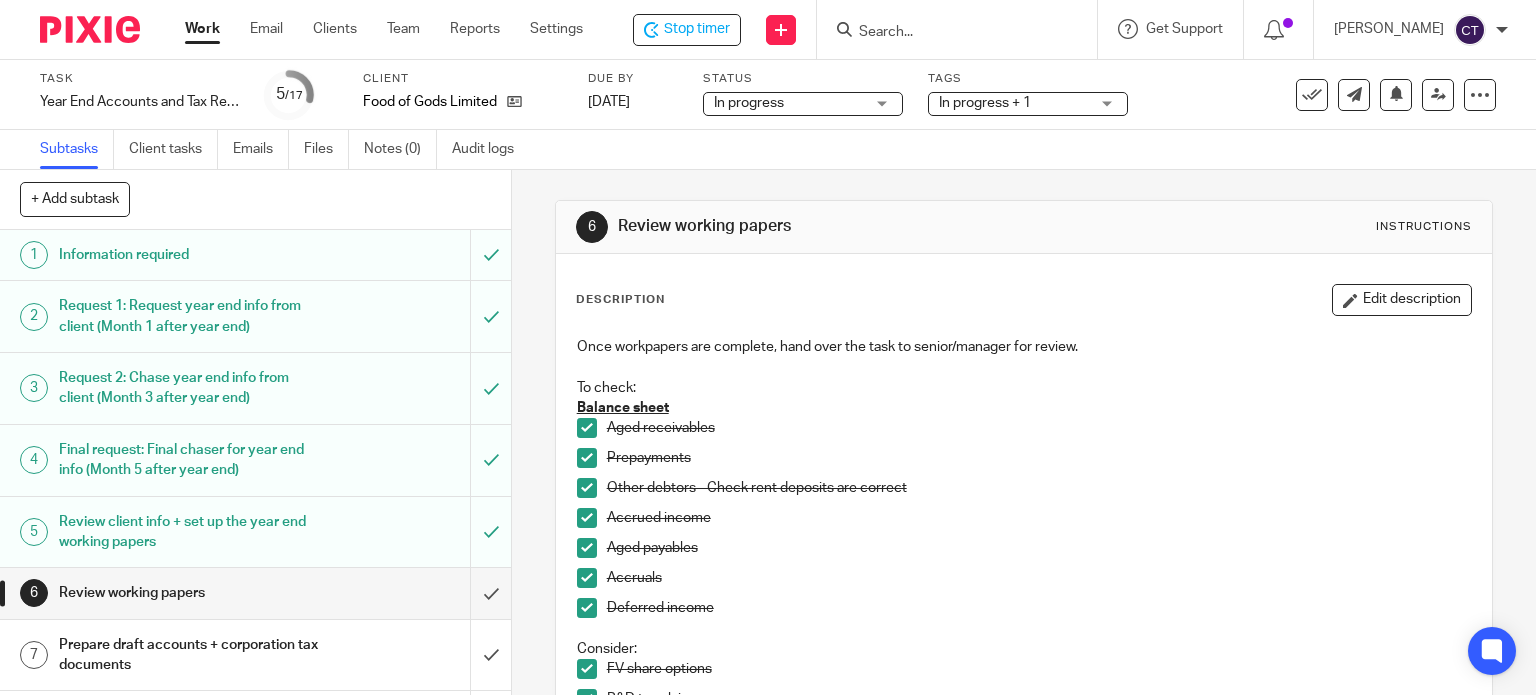scroll, scrollTop: 0, scrollLeft: 0, axis: both 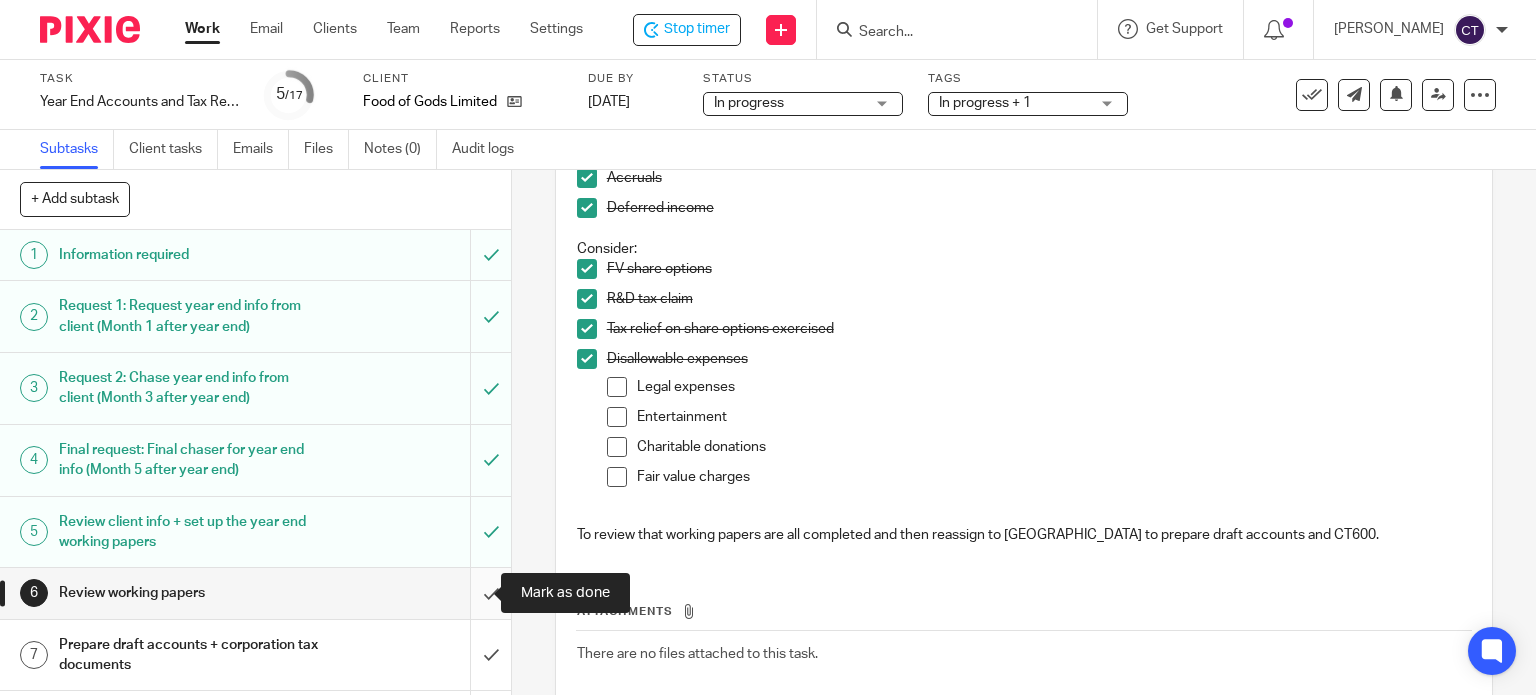 click at bounding box center (255, 593) 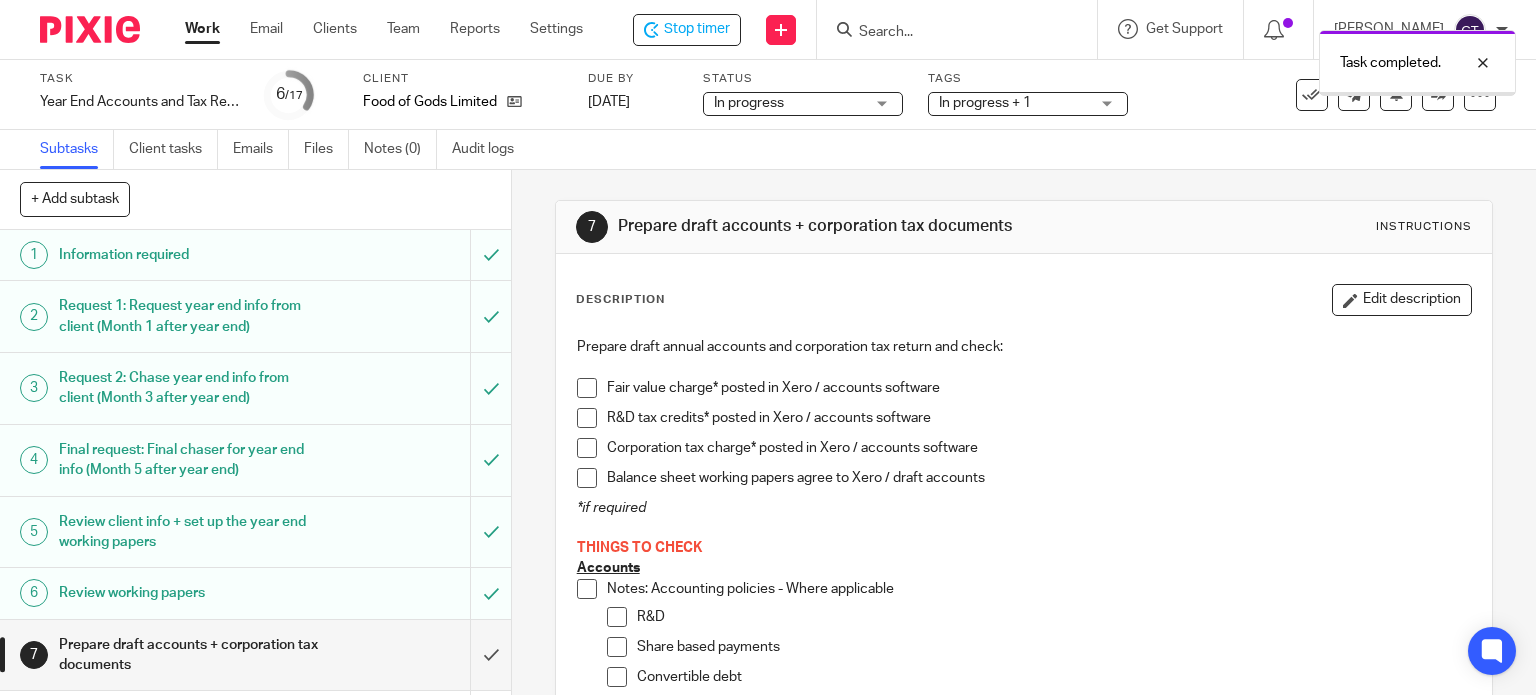 scroll, scrollTop: 0, scrollLeft: 0, axis: both 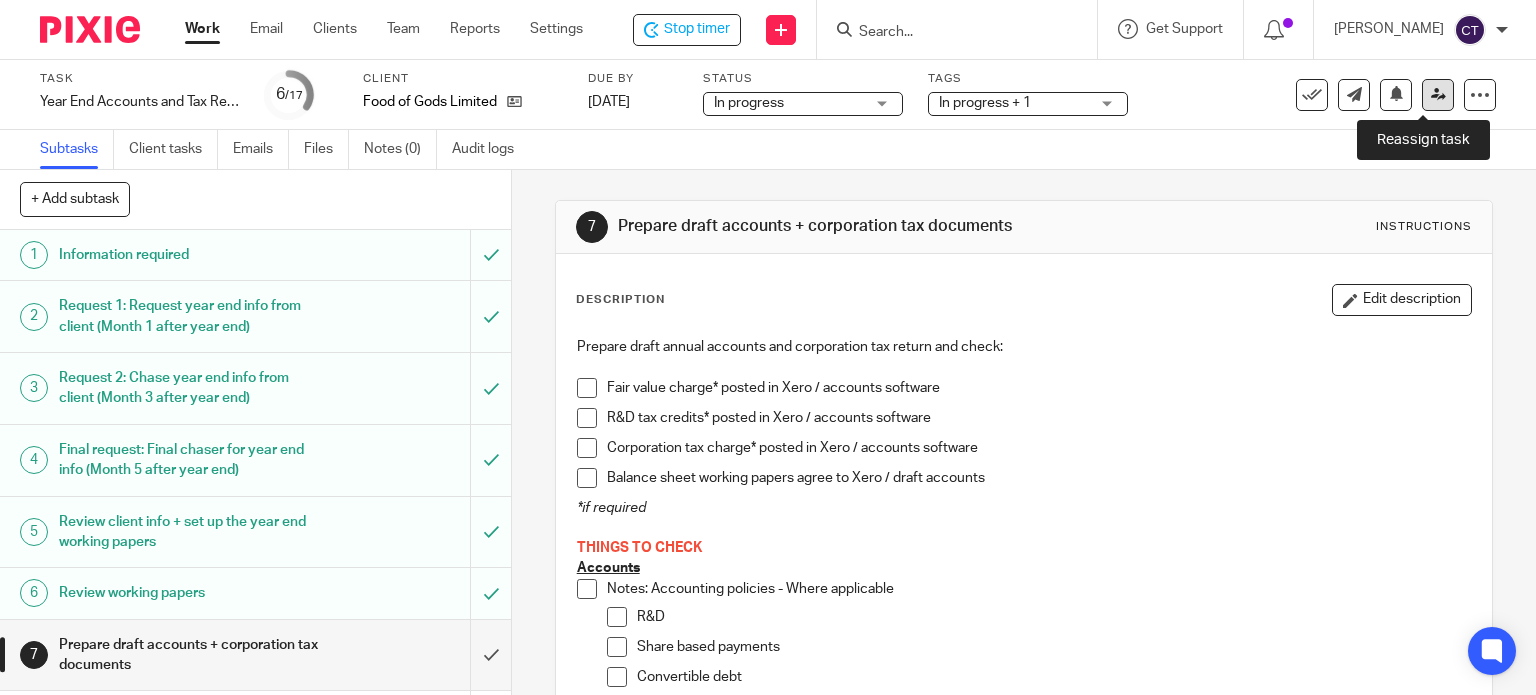 click at bounding box center (1438, 95) 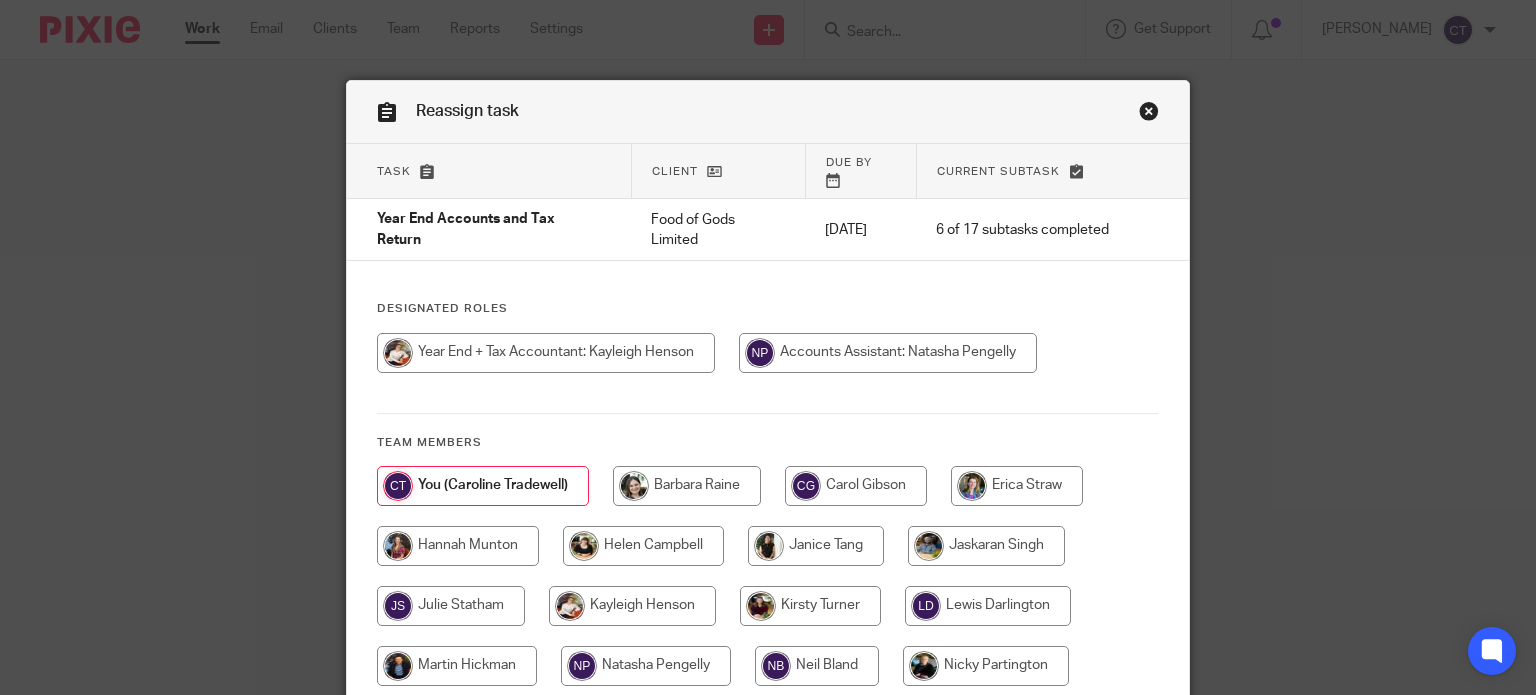 scroll, scrollTop: 0, scrollLeft: 0, axis: both 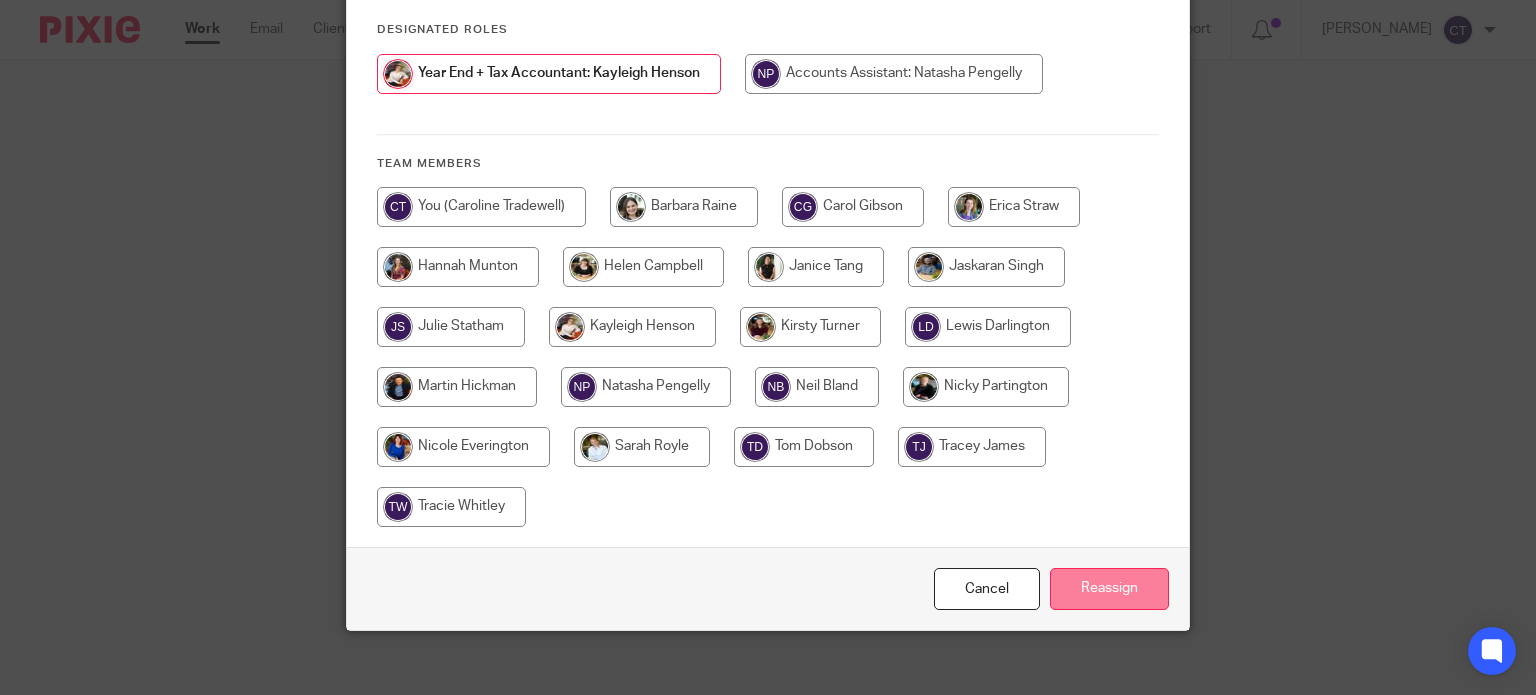 click on "Reassign" at bounding box center (1109, 589) 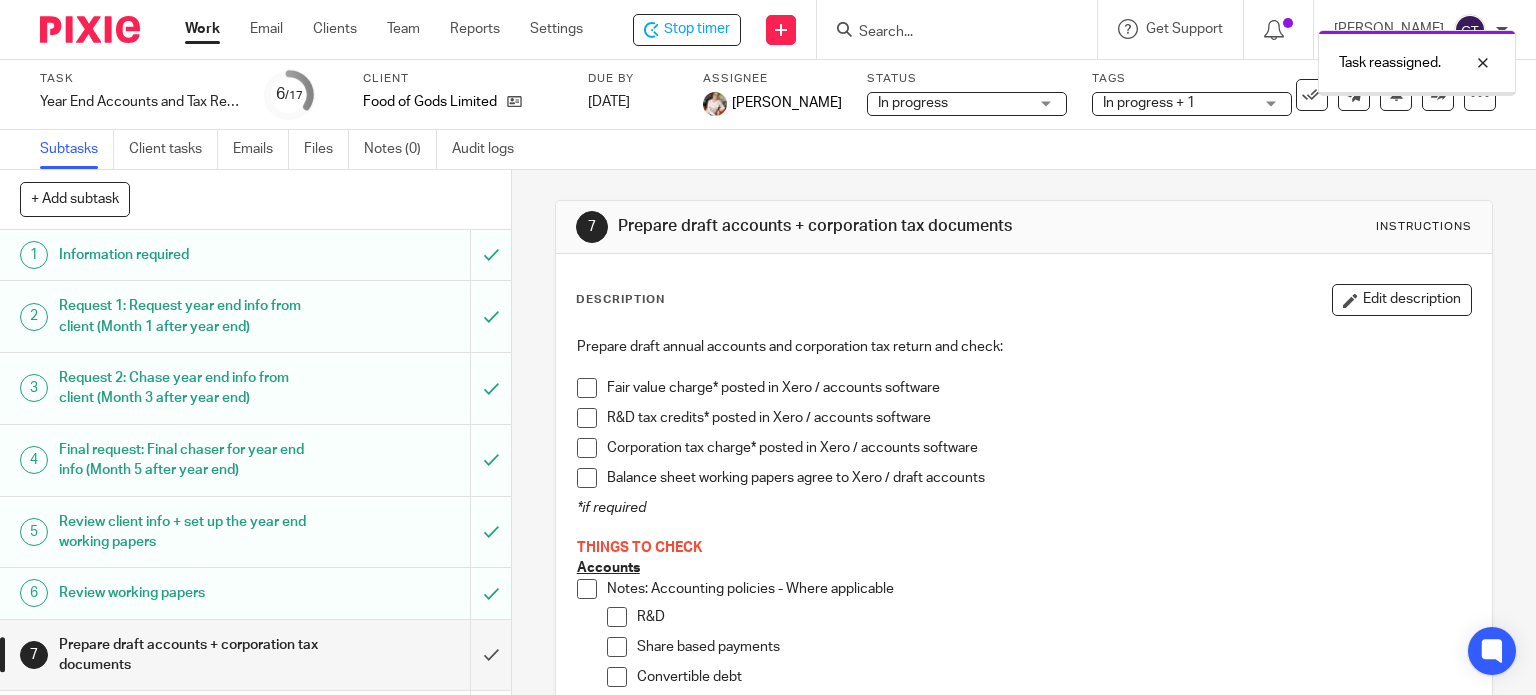 scroll, scrollTop: 0, scrollLeft: 0, axis: both 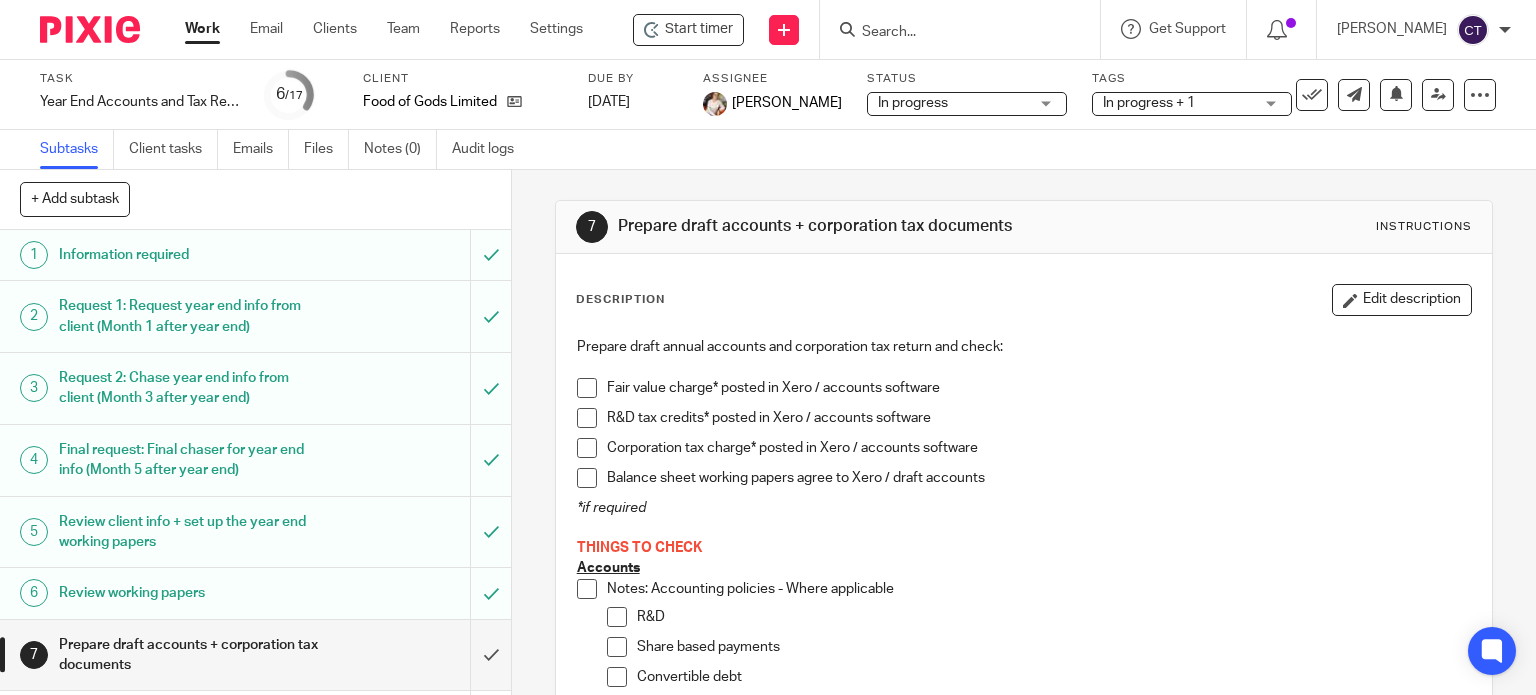 click at bounding box center [966, 29] 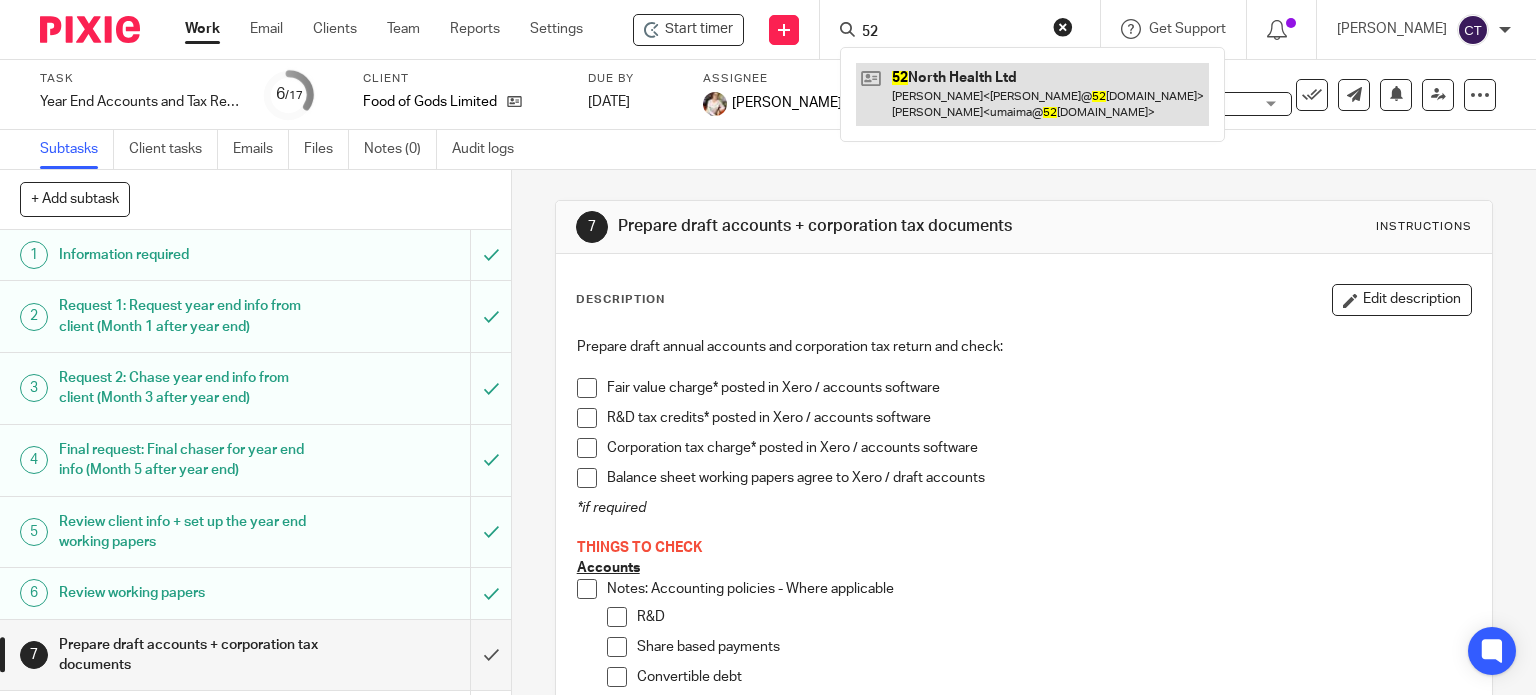type on "52" 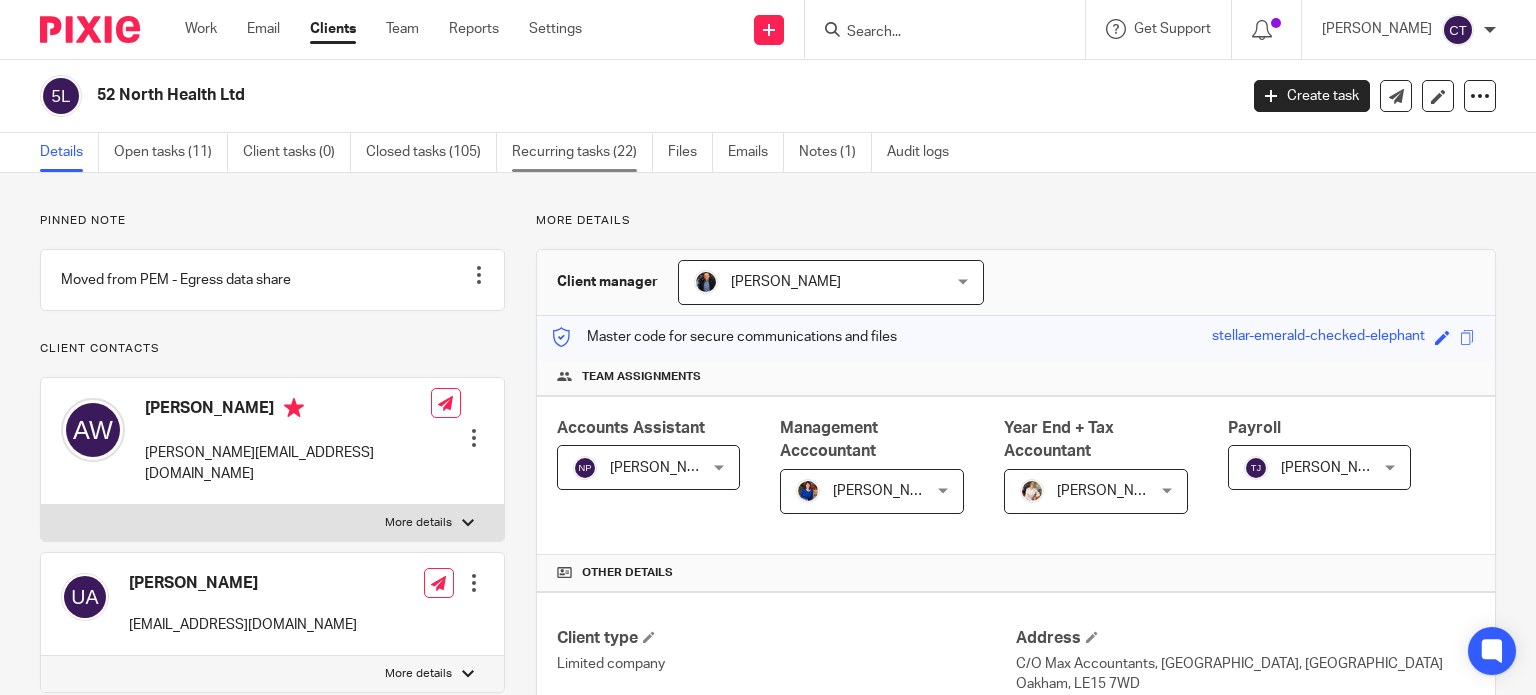 scroll, scrollTop: 0, scrollLeft: 0, axis: both 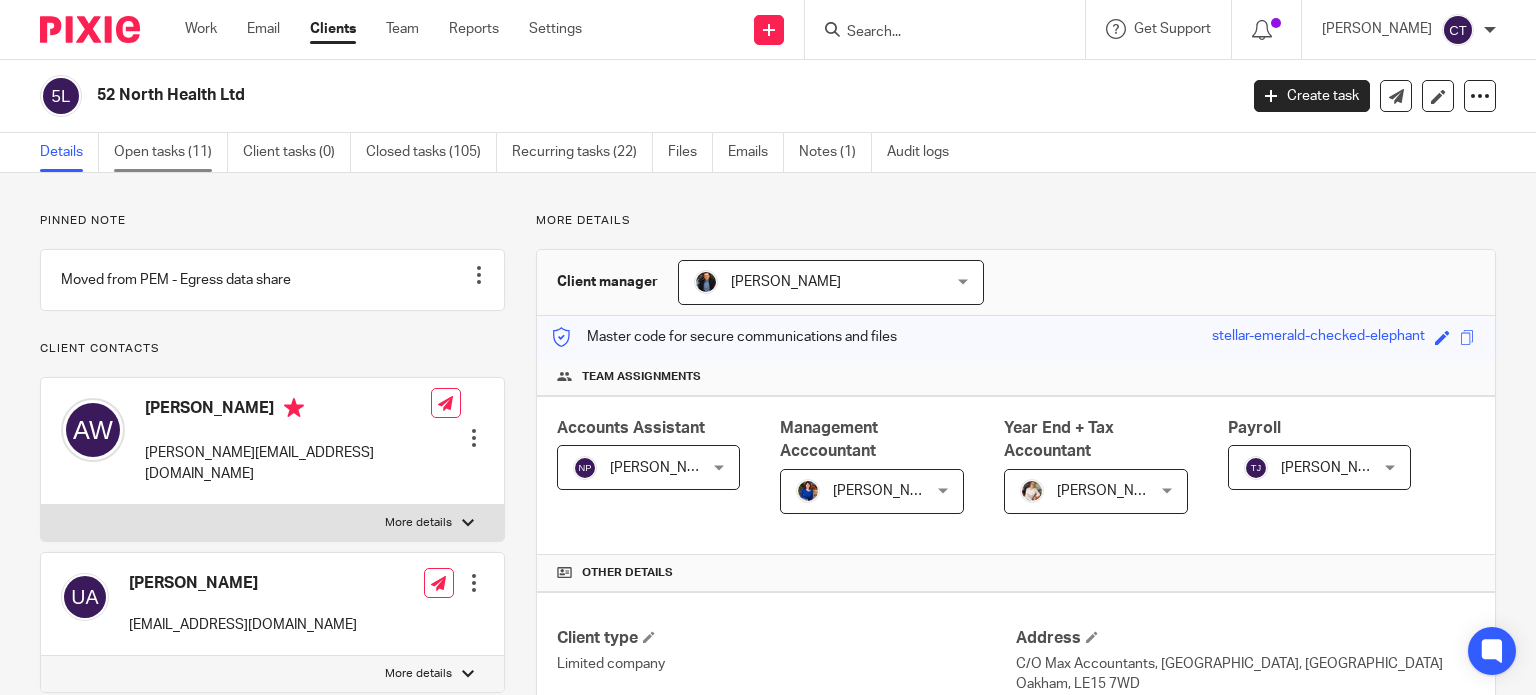 click on "Open tasks (11)" at bounding box center (171, 152) 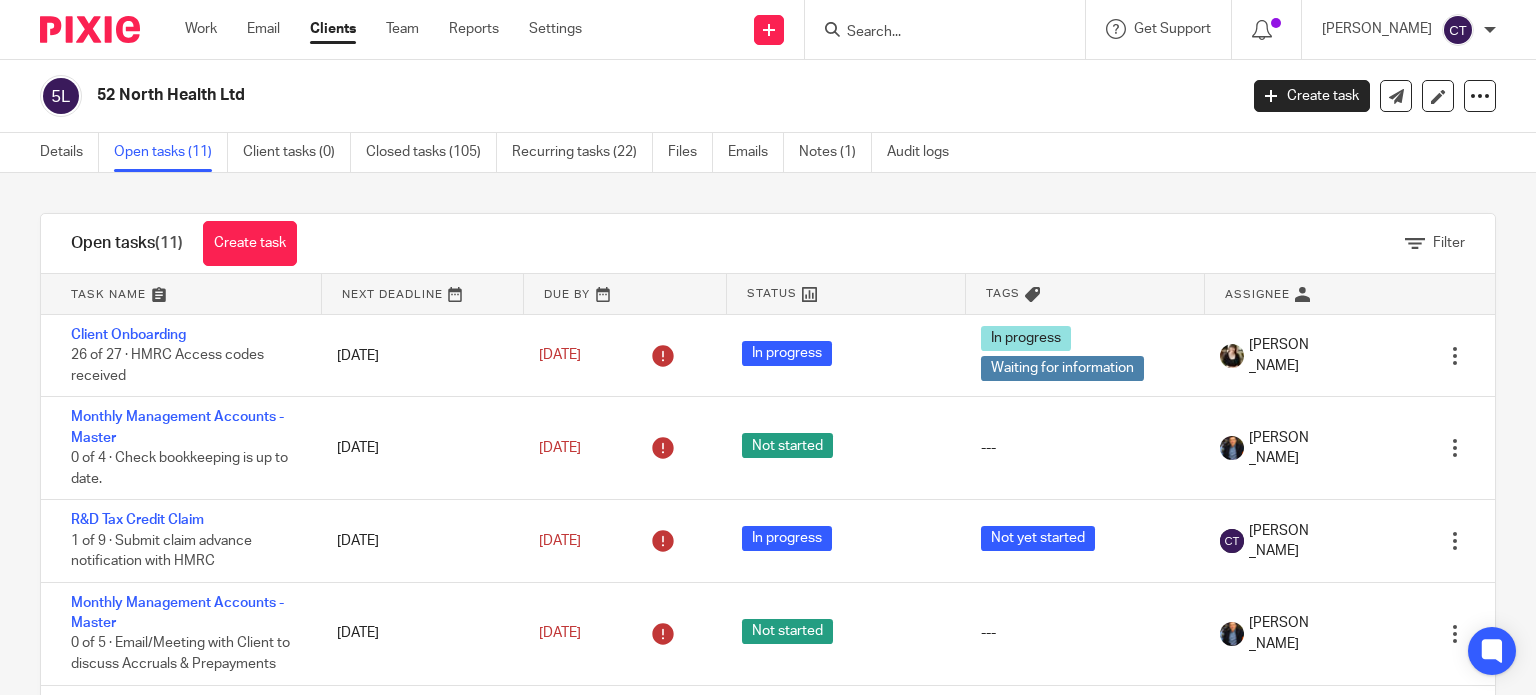 scroll, scrollTop: 0, scrollLeft: 0, axis: both 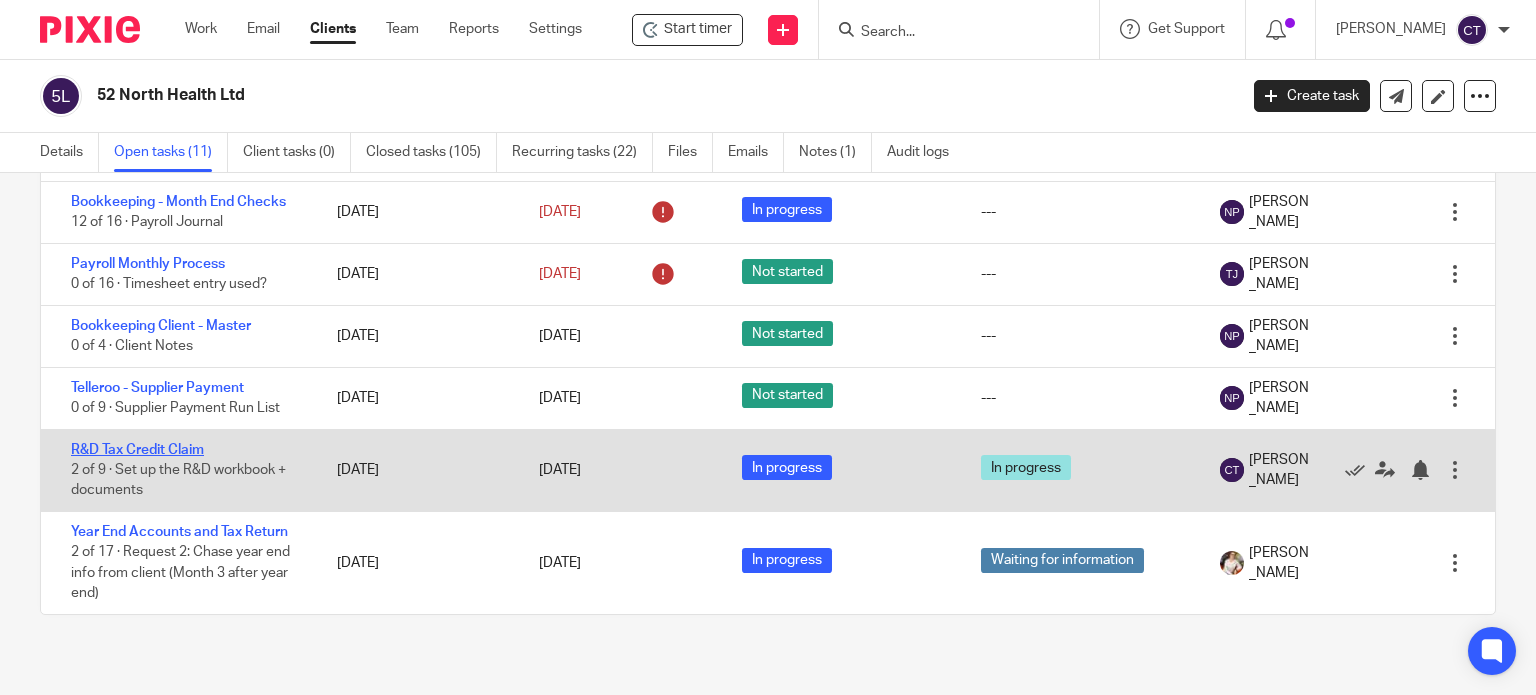 click on "R&D Tax Credit Claim" at bounding box center (137, 450) 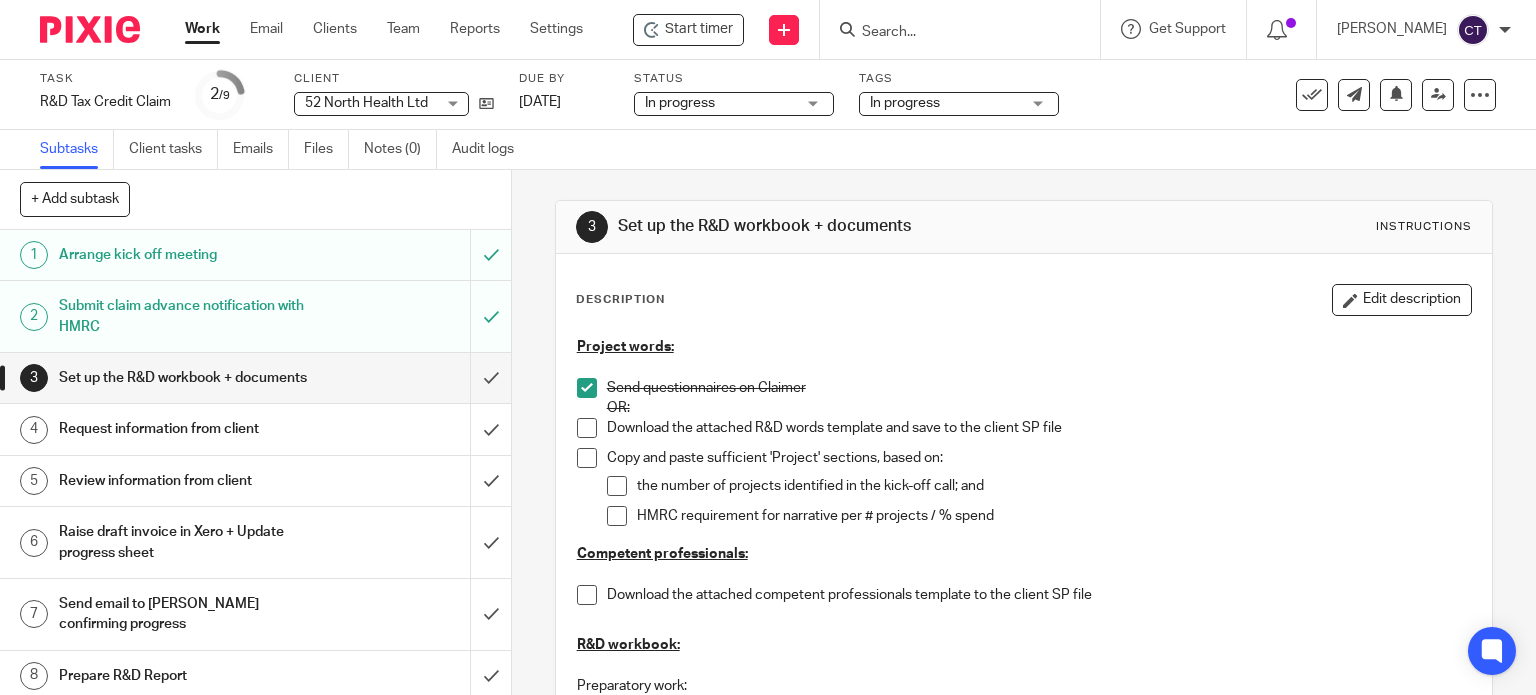 scroll, scrollTop: 0, scrollLeft: 0, axis: both 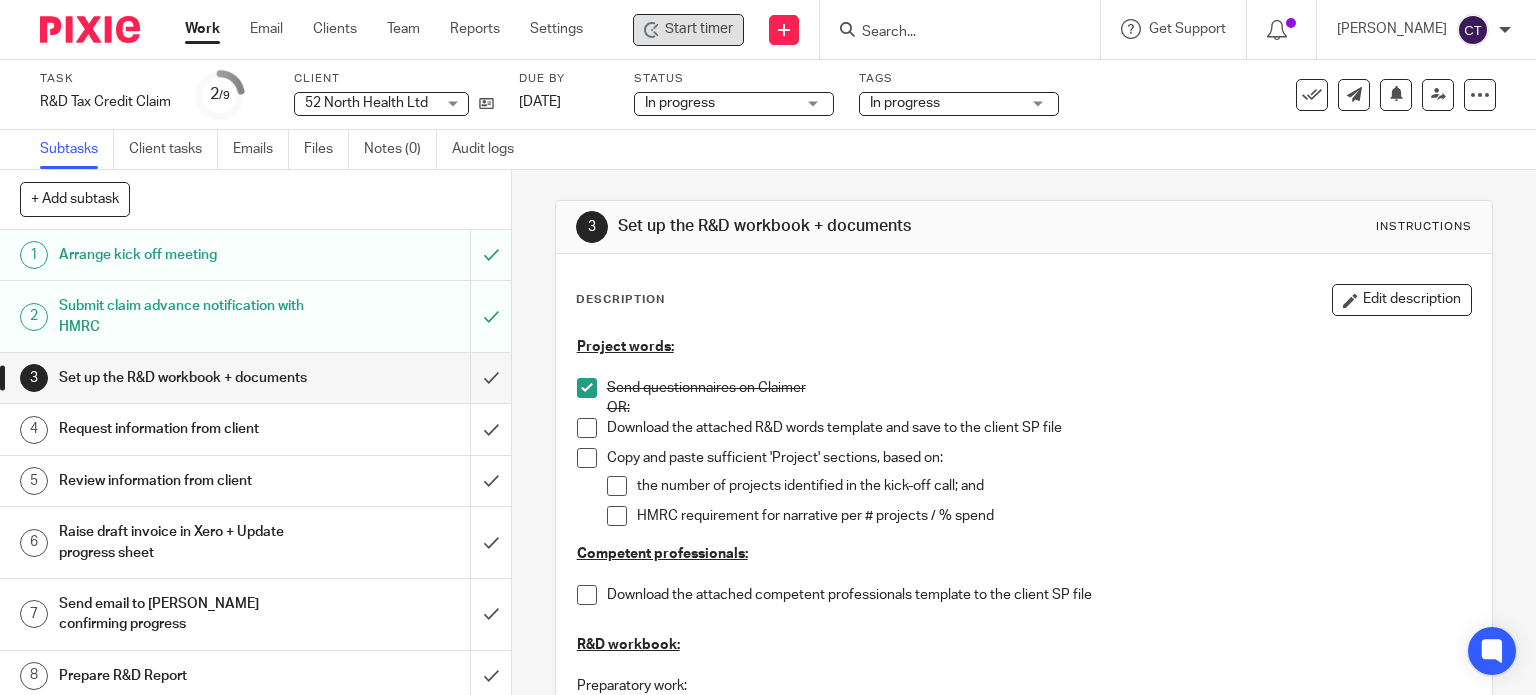 click on "Start timer" at bounding box center [699, 29] 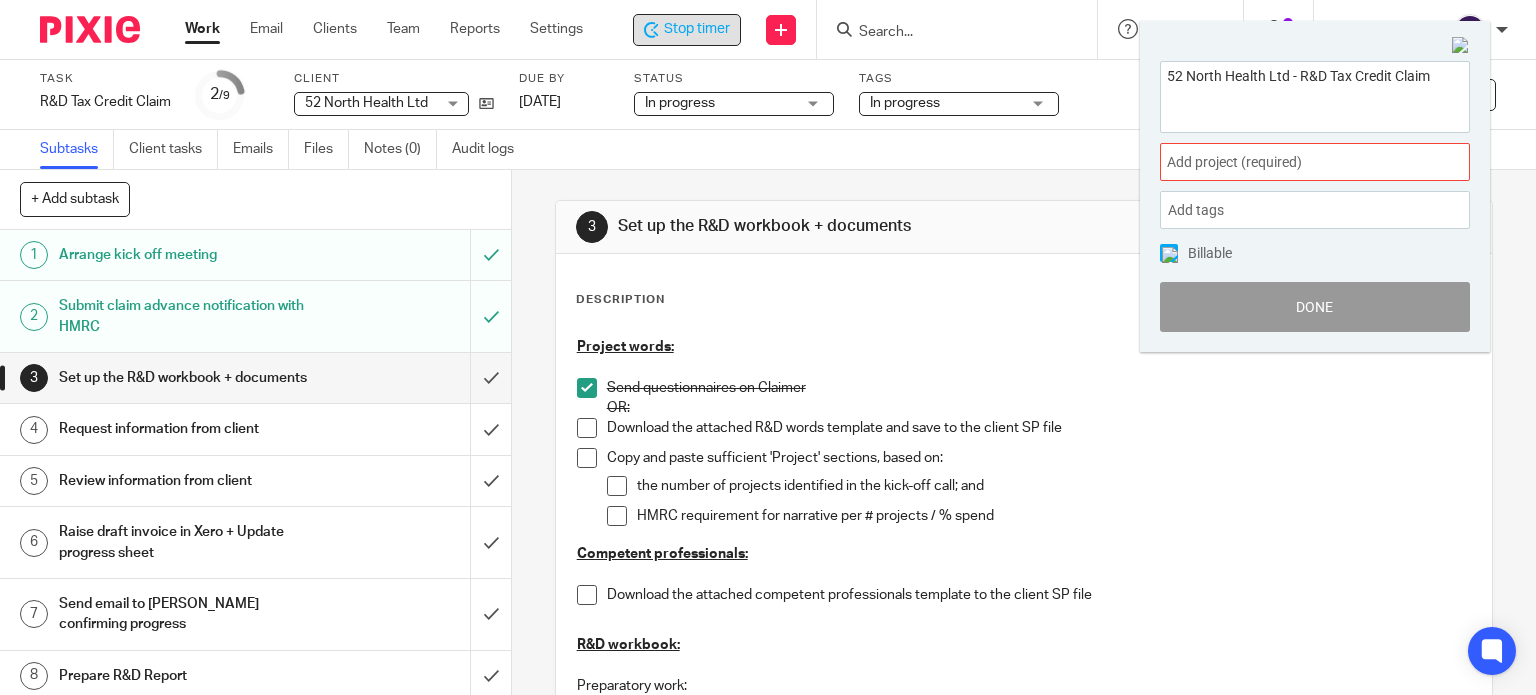 click on "Add project (required) :" at bounding box center (1293, 162) 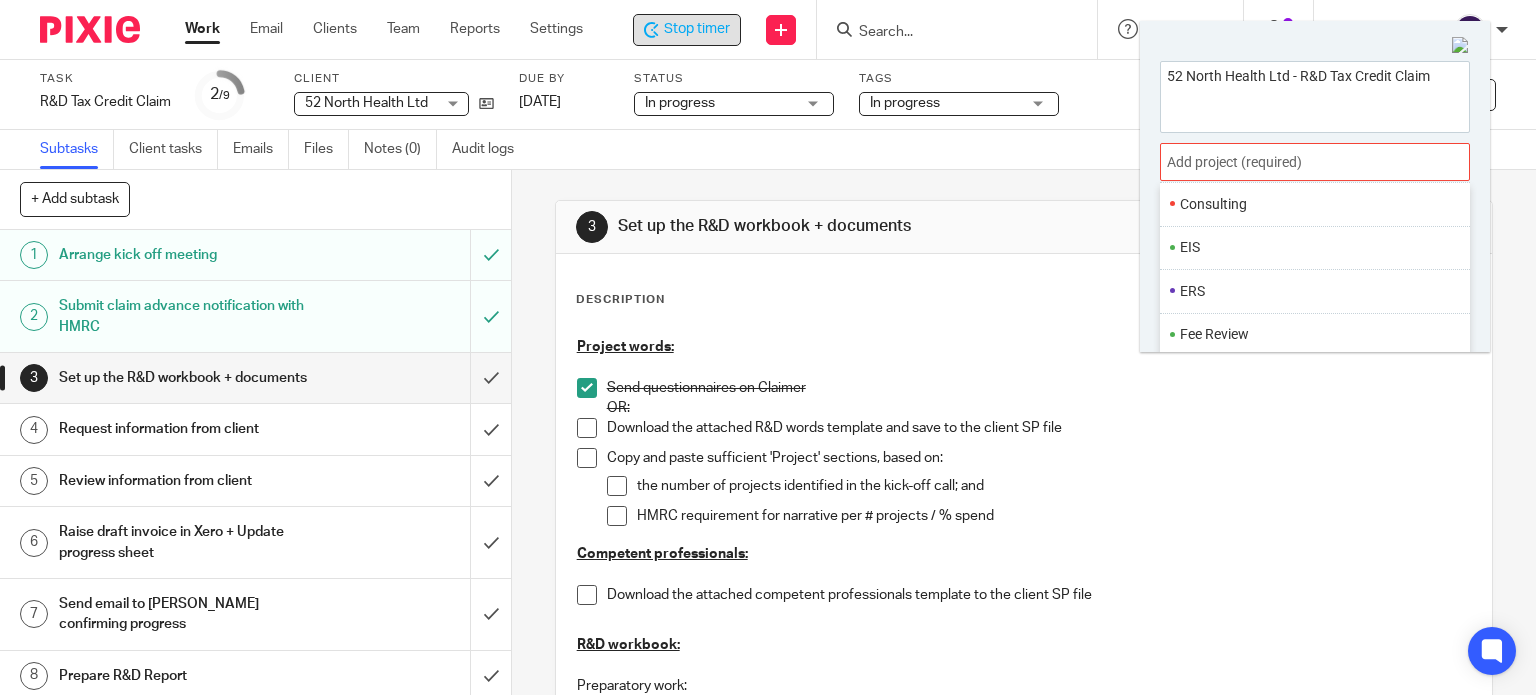 scroll, scrollTop: 749, scrollLeft: 0, axis: vertical 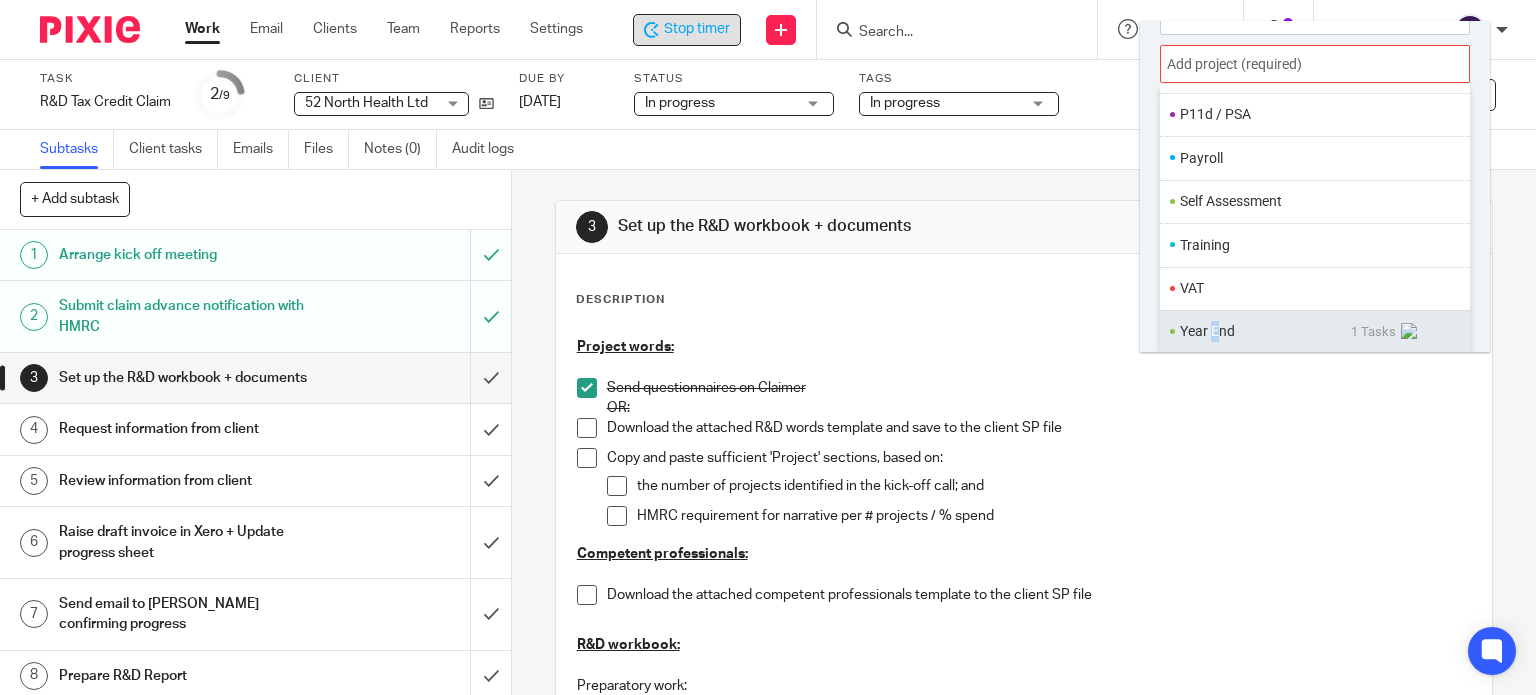 click on "Year End   1 Tasks" at bounding box center [1315, 331] 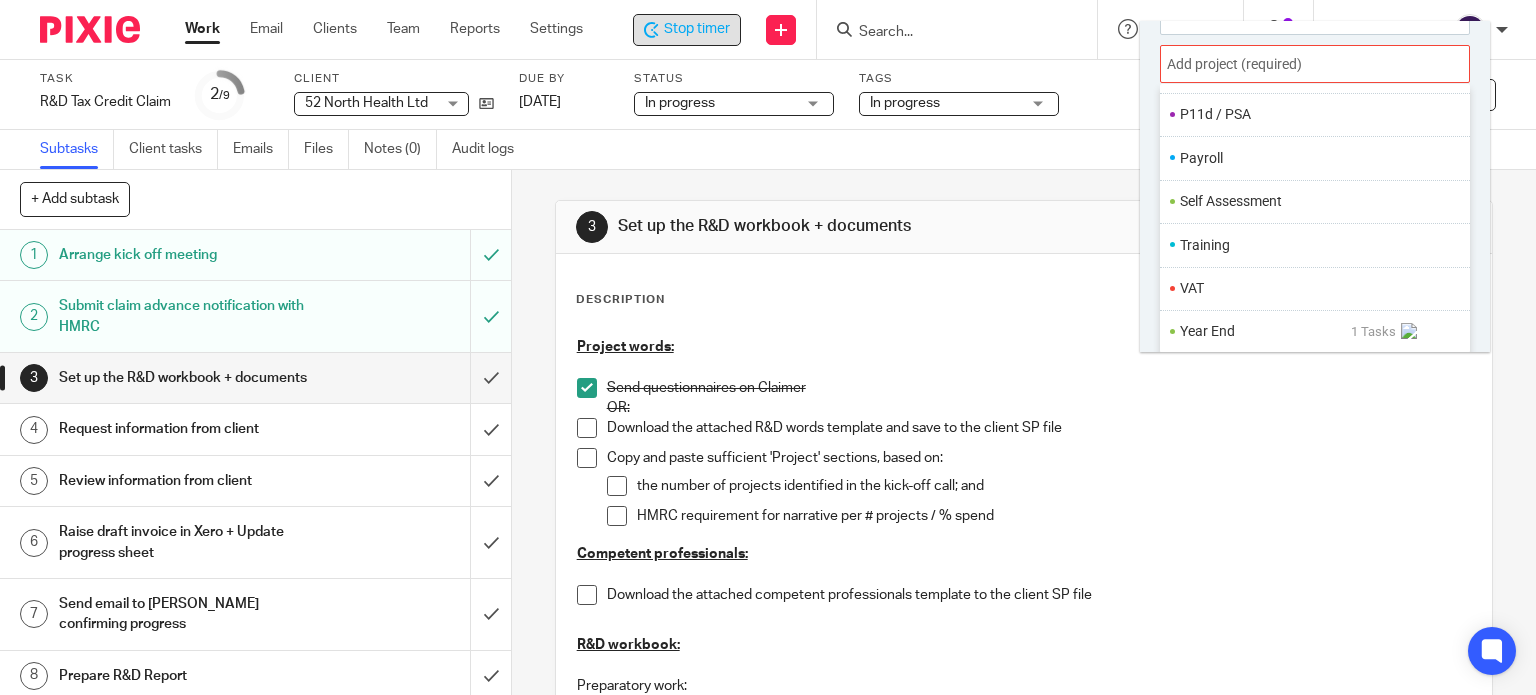 click on "Year End" at bounding box center [1265, 331] 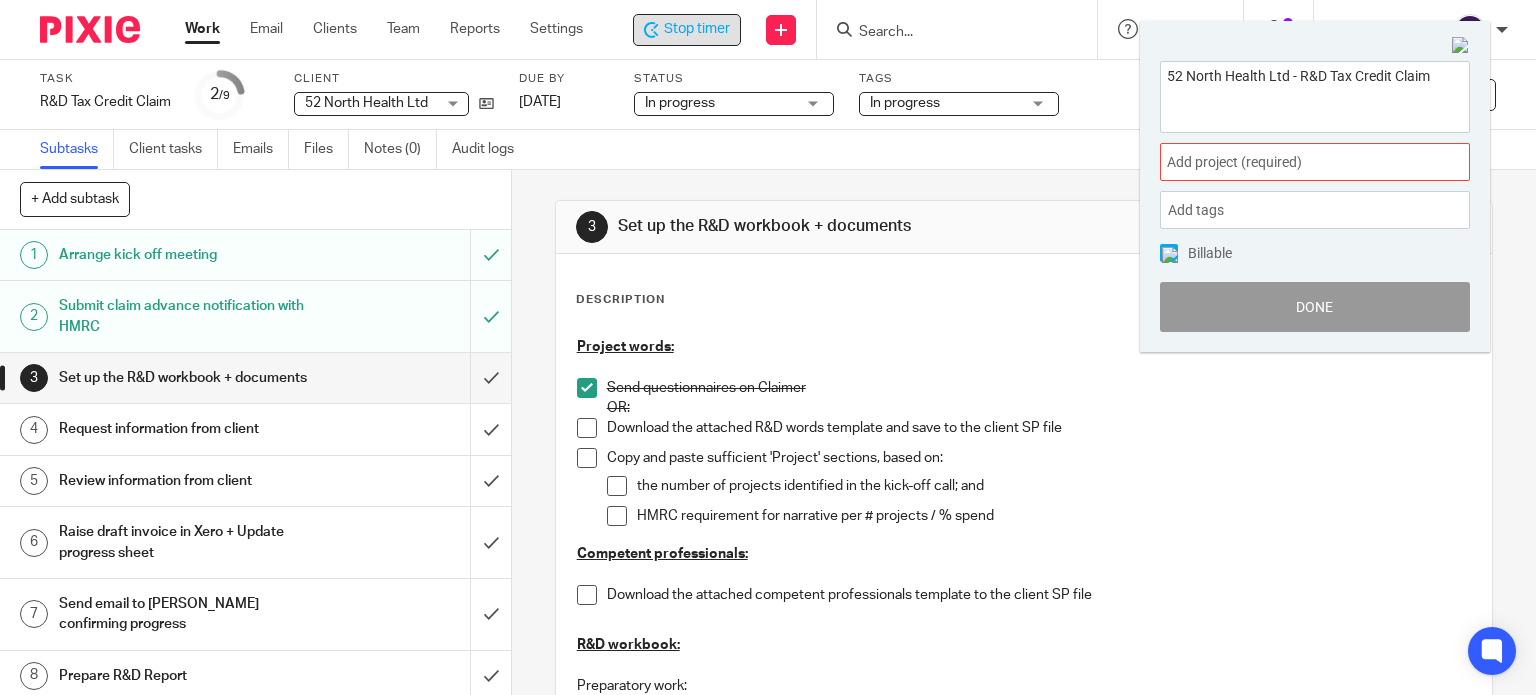 scroll, scrollTop: 0, scrollLeft: 0, axis: both 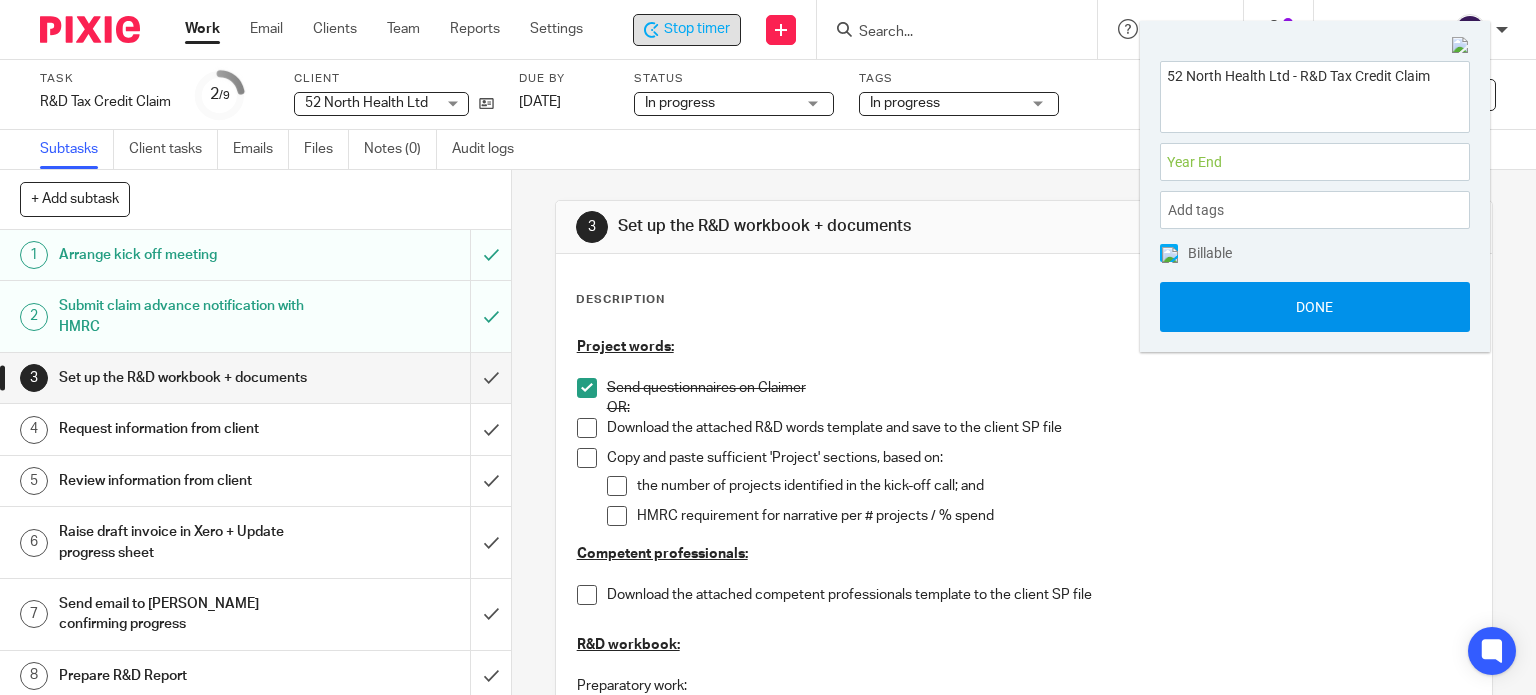 click on "Done" at bounding box center [1315, 307] 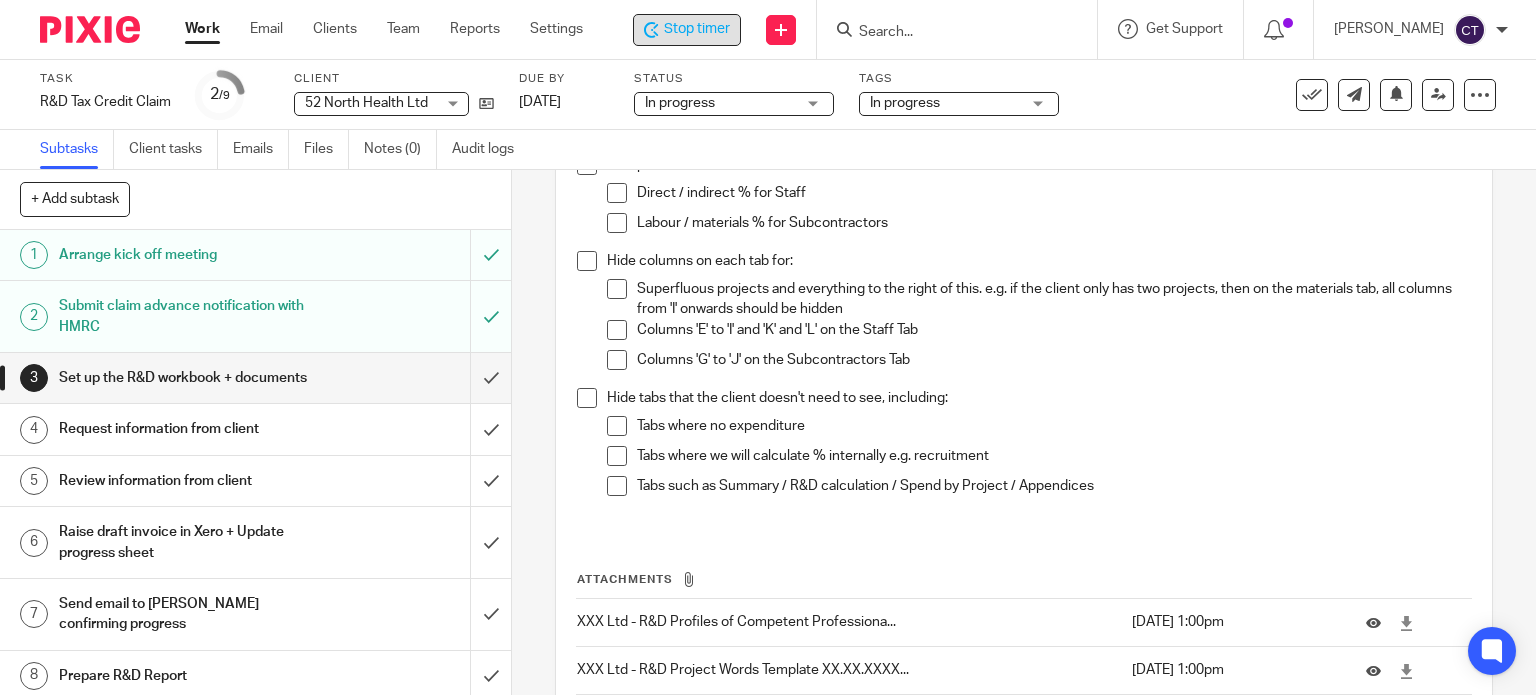 scroll, scrollTop: 500, scrollLeft: 0, axis: vertical 